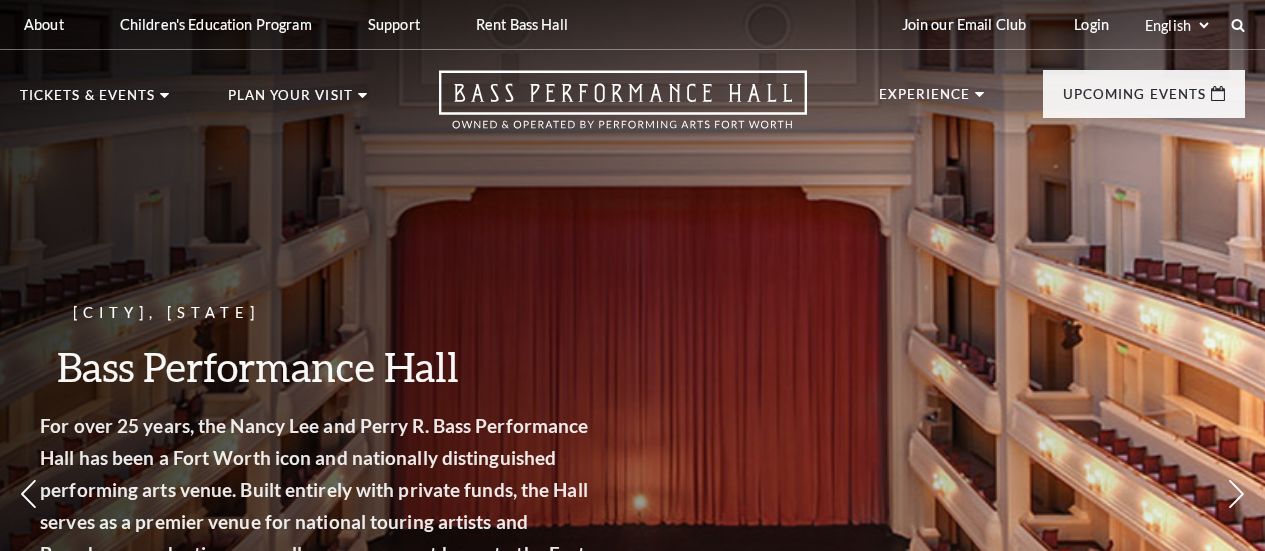 scroll, scrollTop: 0, scrollLeft: 0, axis: both 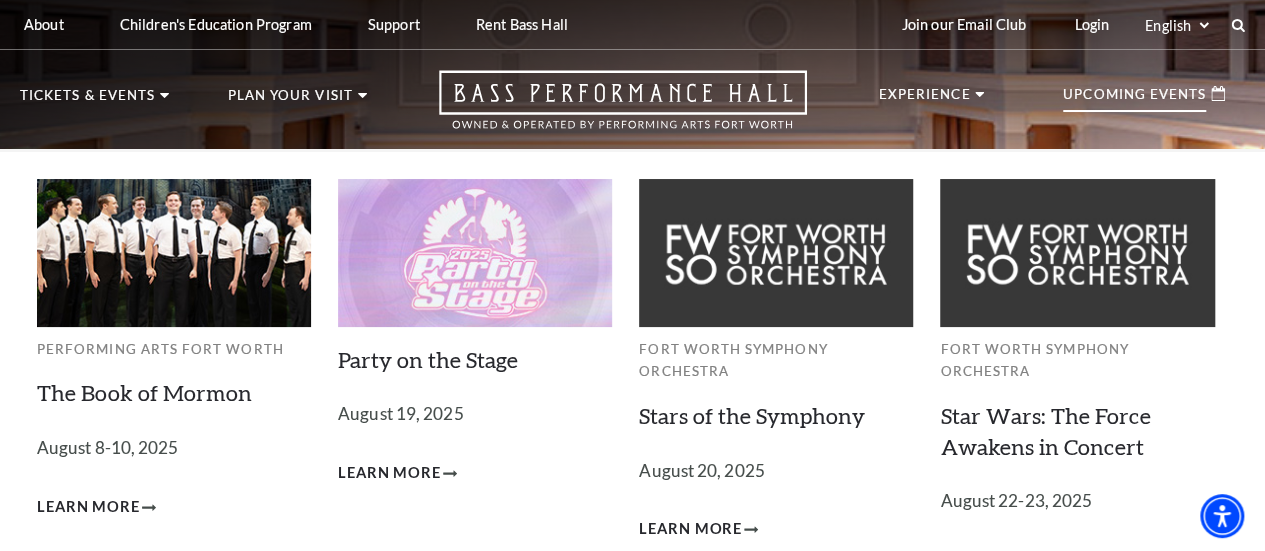 click on "Upcoming Events" at bounding box center [1134, 100] 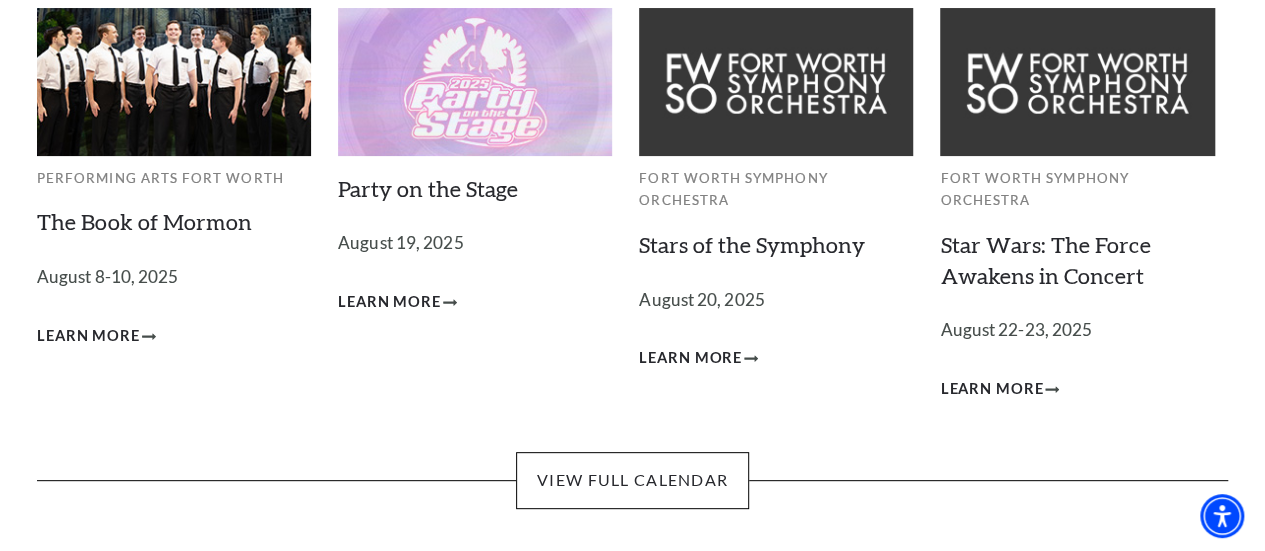 scroll, scrollTop: 200, scrollLeft: 0, axis: vertical 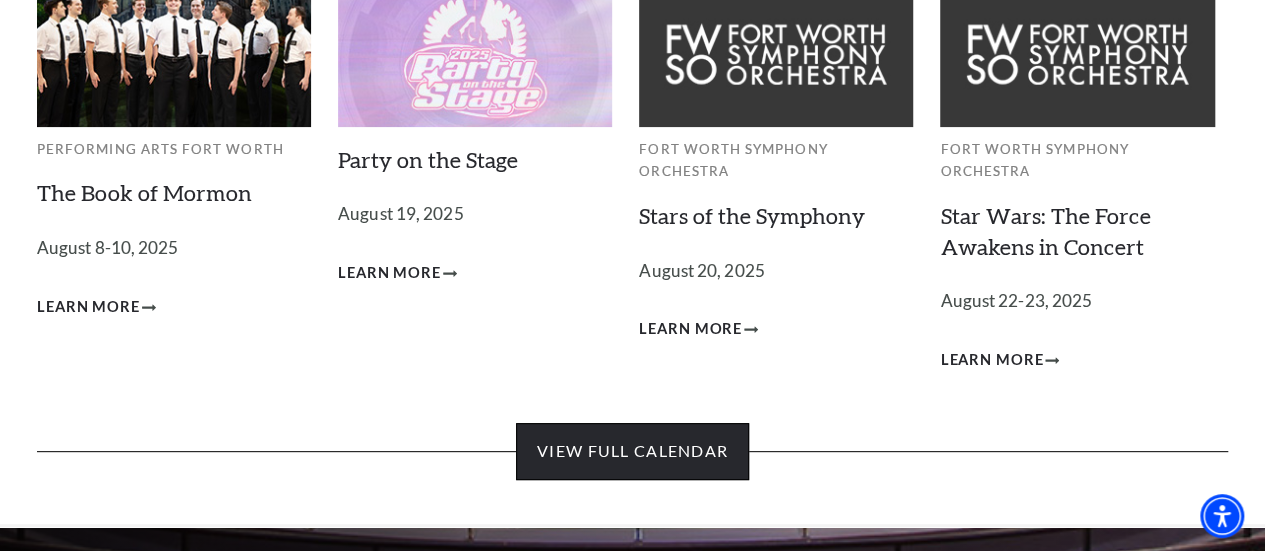 click on "View Full Calendar" at bounding box center (632, 451) 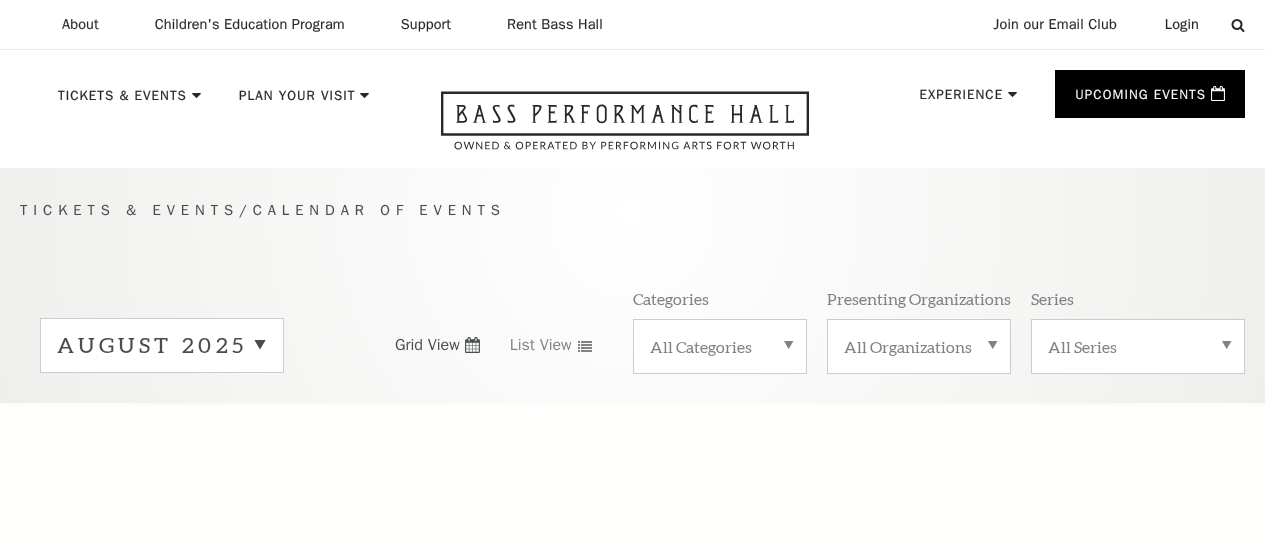 scroll, scrollTop: 0, scrollLeft: 0, axis: both 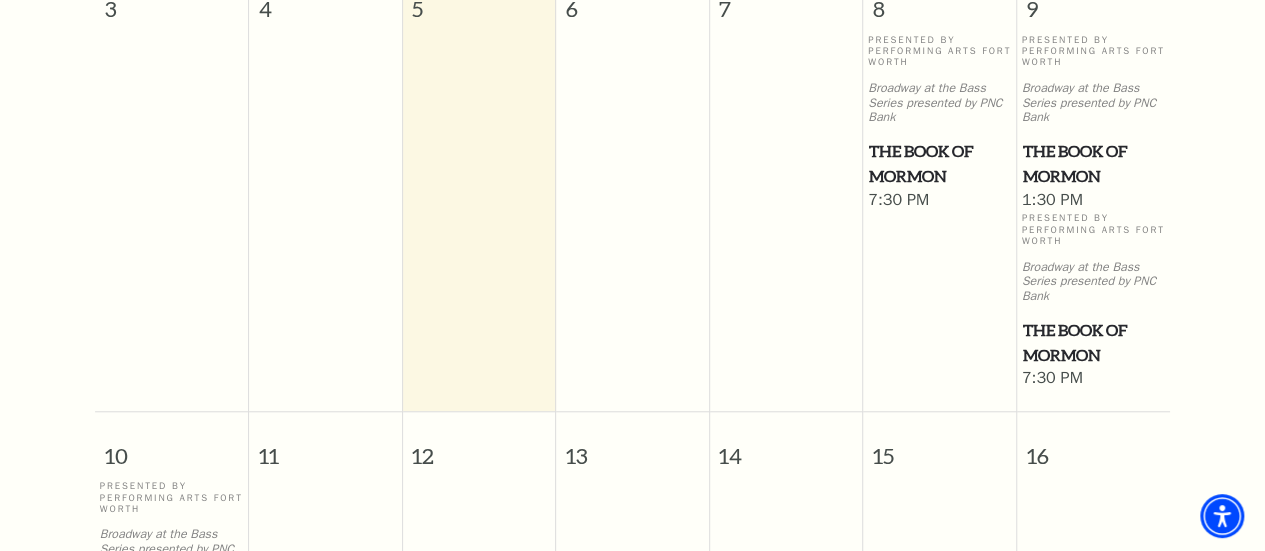 click on "The Book of Mormon" at bounding box center (939, 163) 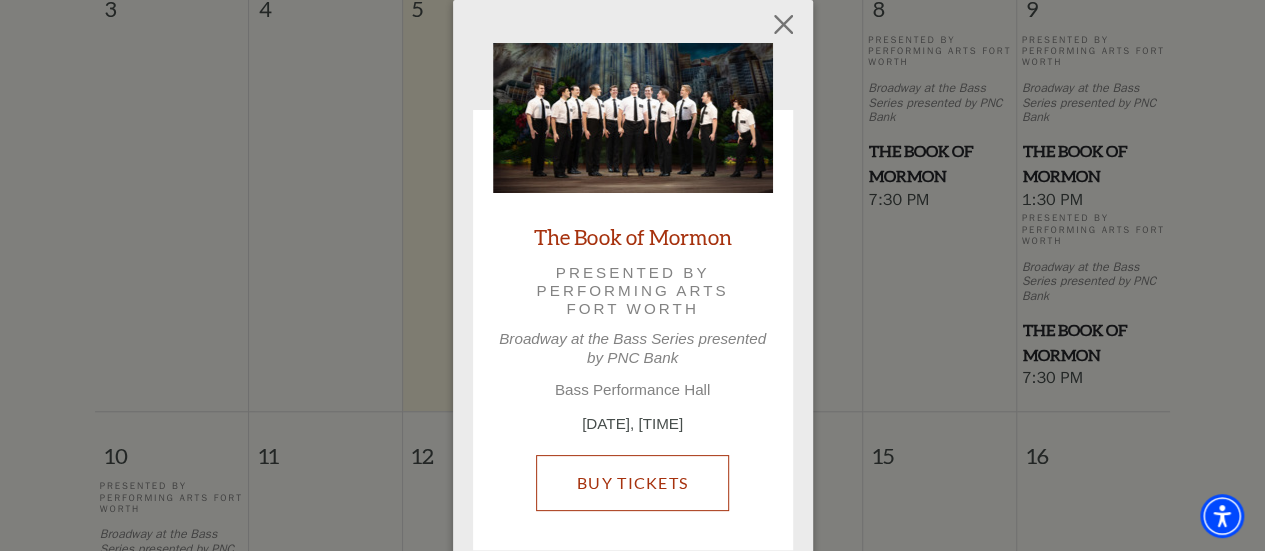click on "Buy Tickets" at bounding box center [632, 483] 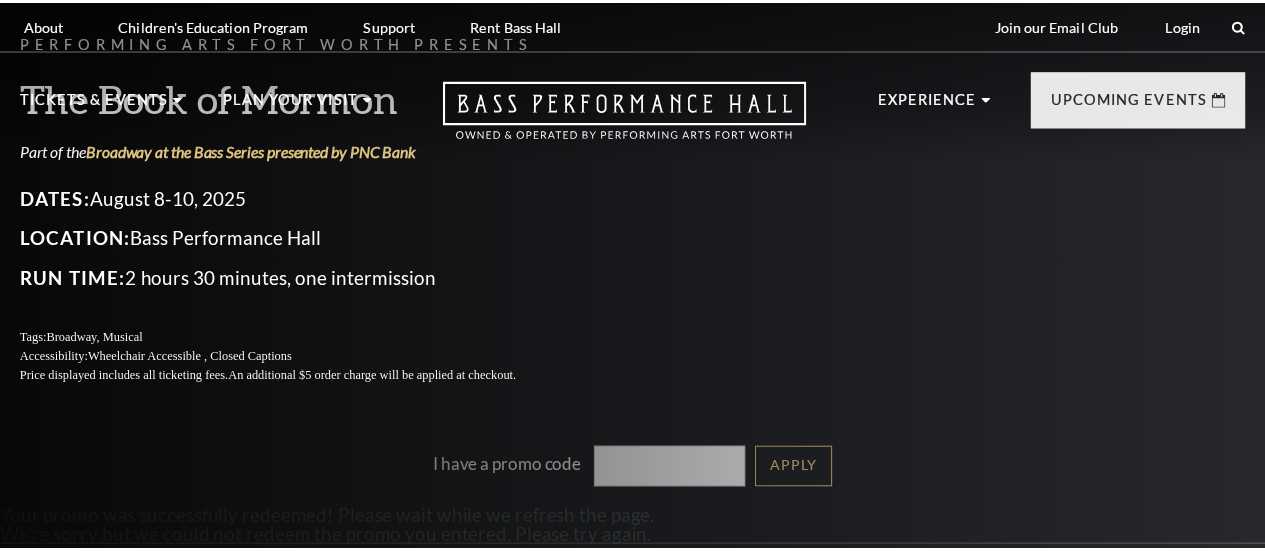 scroll, scrollTop: 0, scrollLeft: 0, axis: both 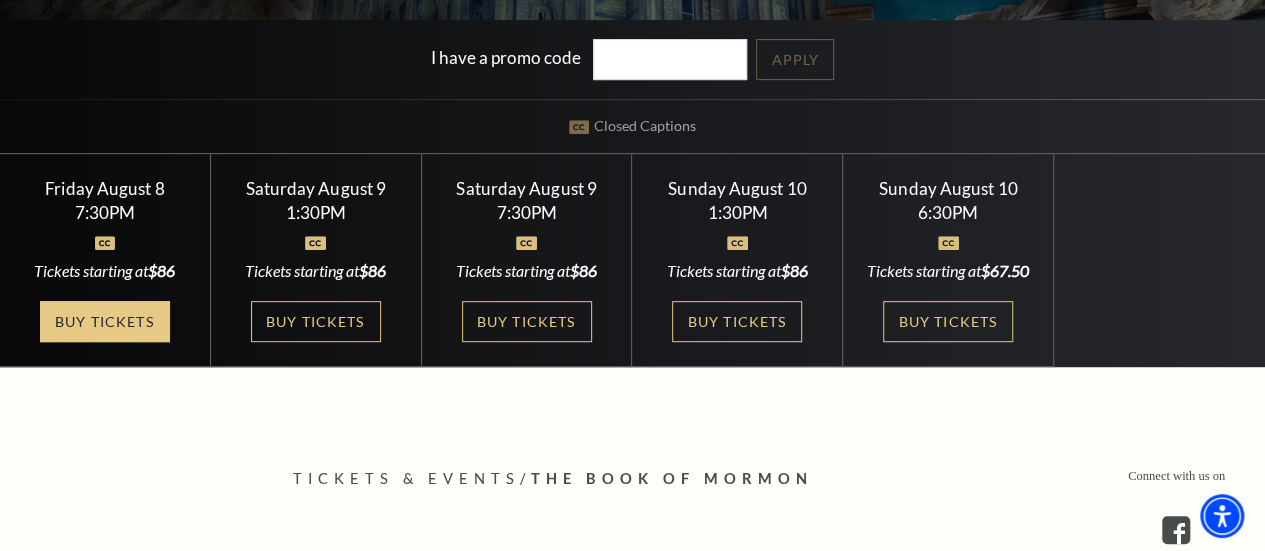 click on "Buy Tickets" at bounding box center [105, 321] 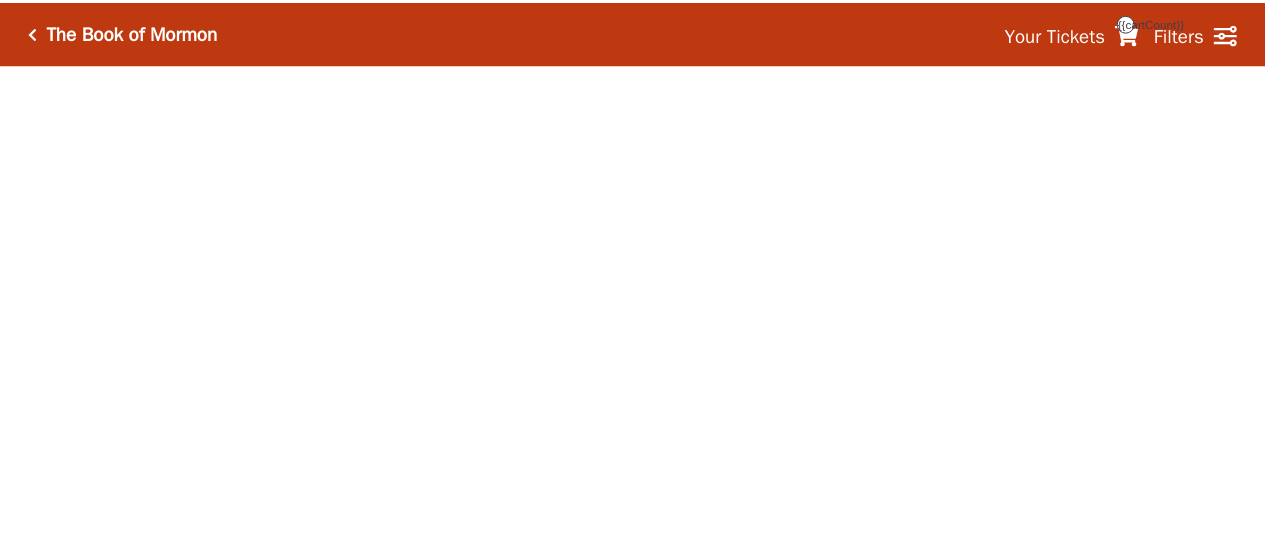scroll, scrollTop: 0, scrollLeft: 0, axis: both 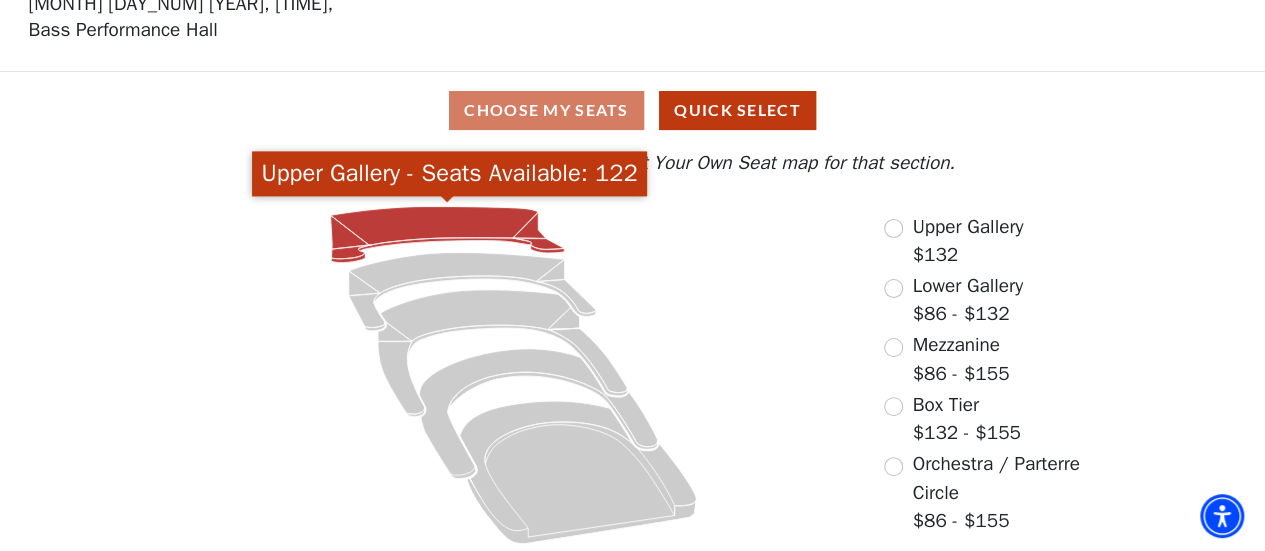 click 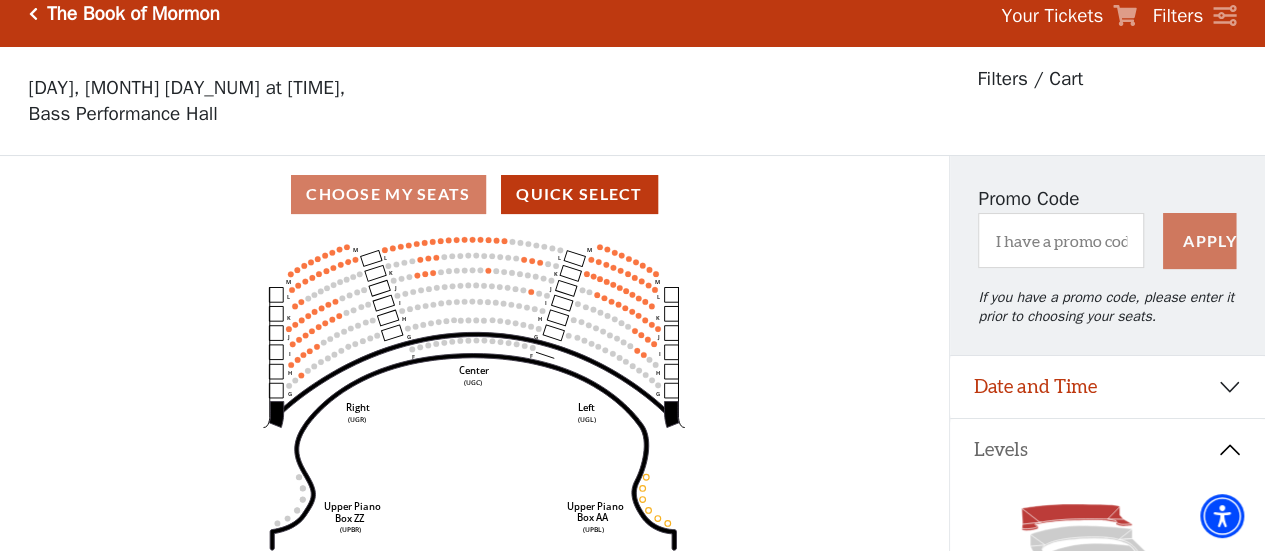 scroll, scrollTop: 0, scrollLeft: 0, axis: both 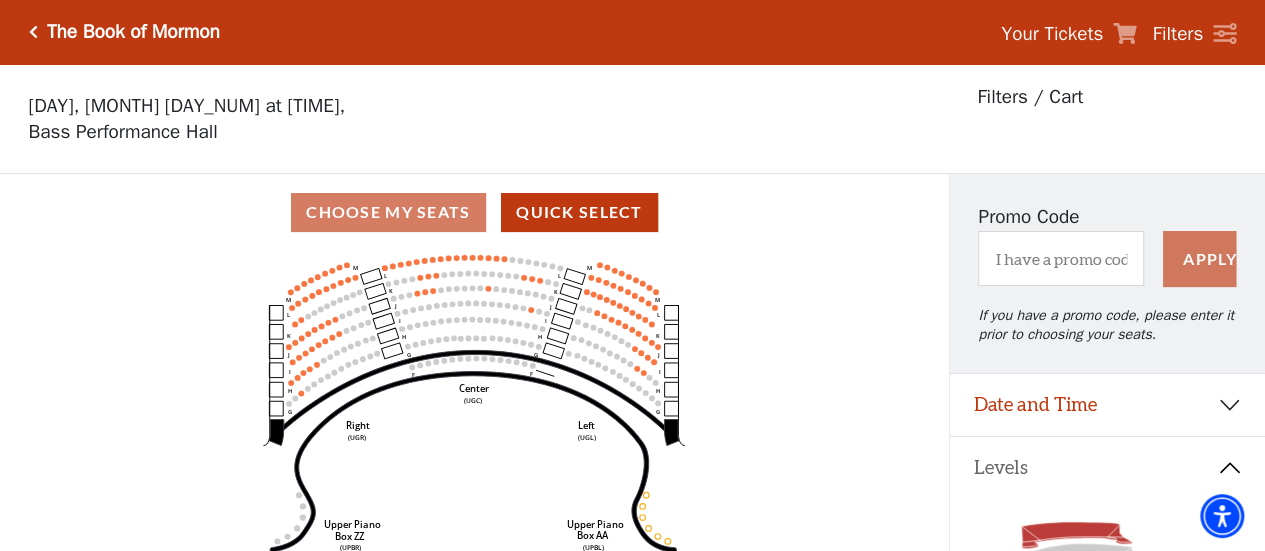 click at bounding box center [33, 32] 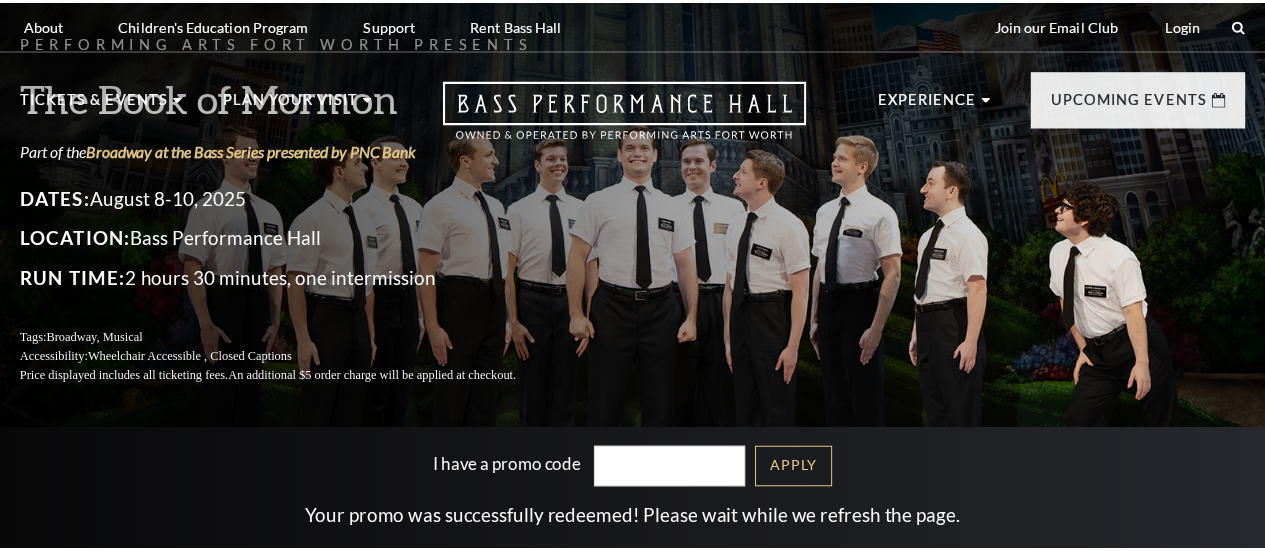 scroll, scrollTop: 0, scrollLeft: 0, axis: both 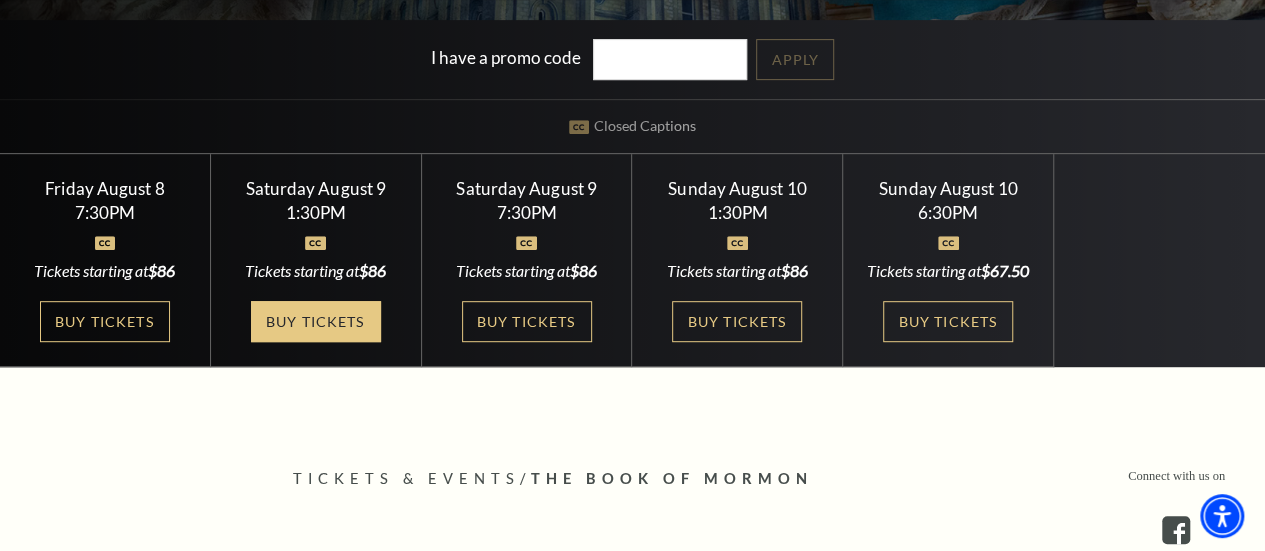 click on "Buy Tickets" at bounding box center (316, 321) 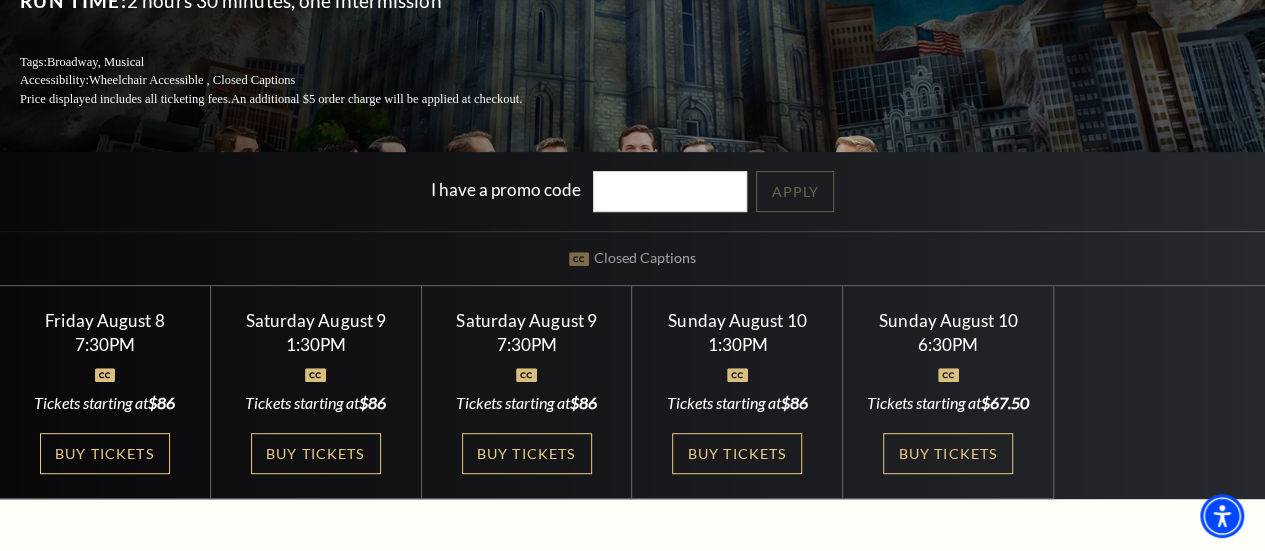 scroll, scrollTop: 300, scrollLeft: 0, axis: vertical 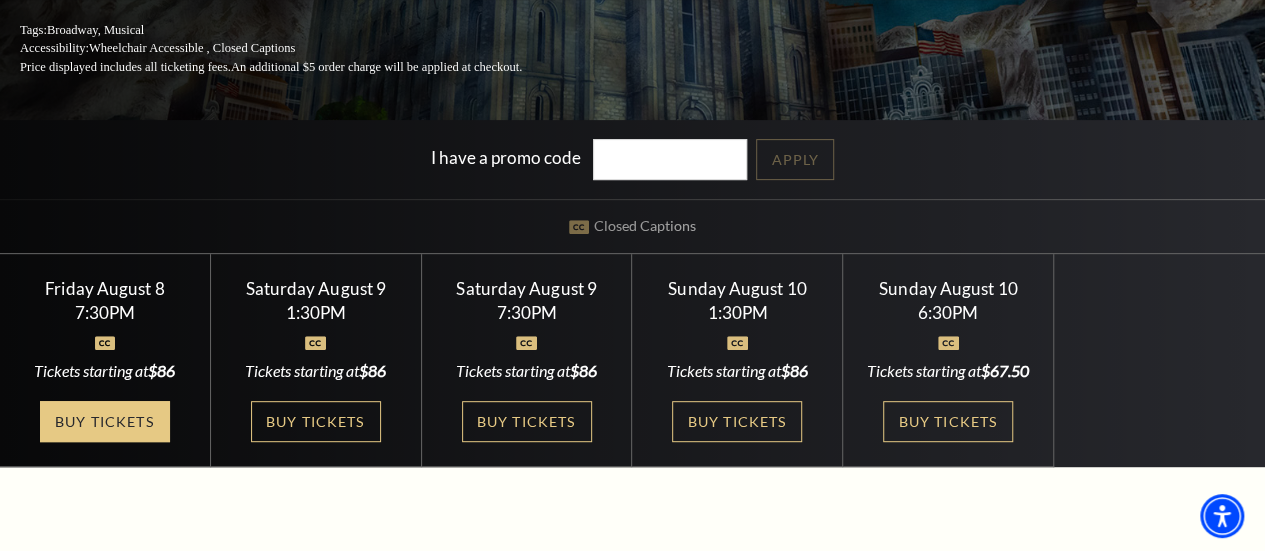 click on "Buy Tickets" at bounding box center (105, 421) 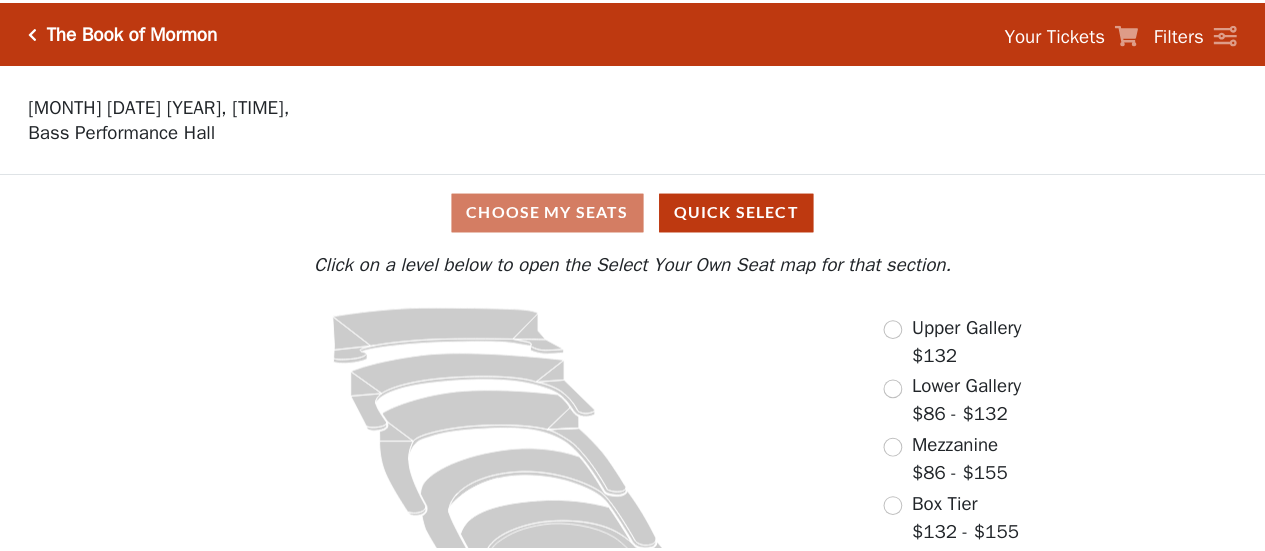 scroll, scrollTop: 0, scrollLeft: 0, axis: both 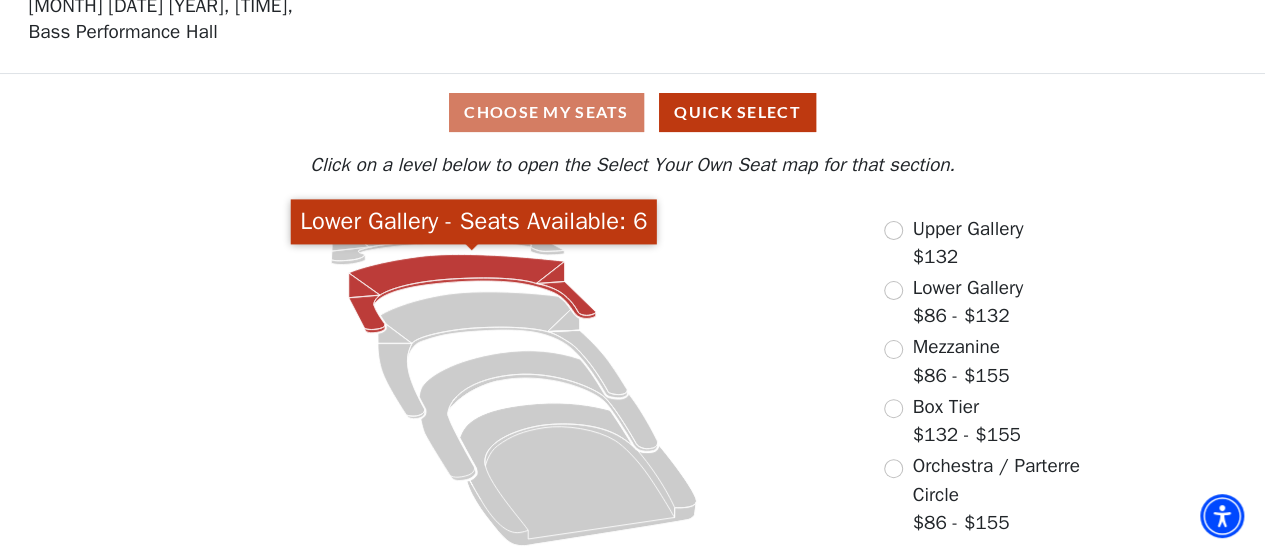 click 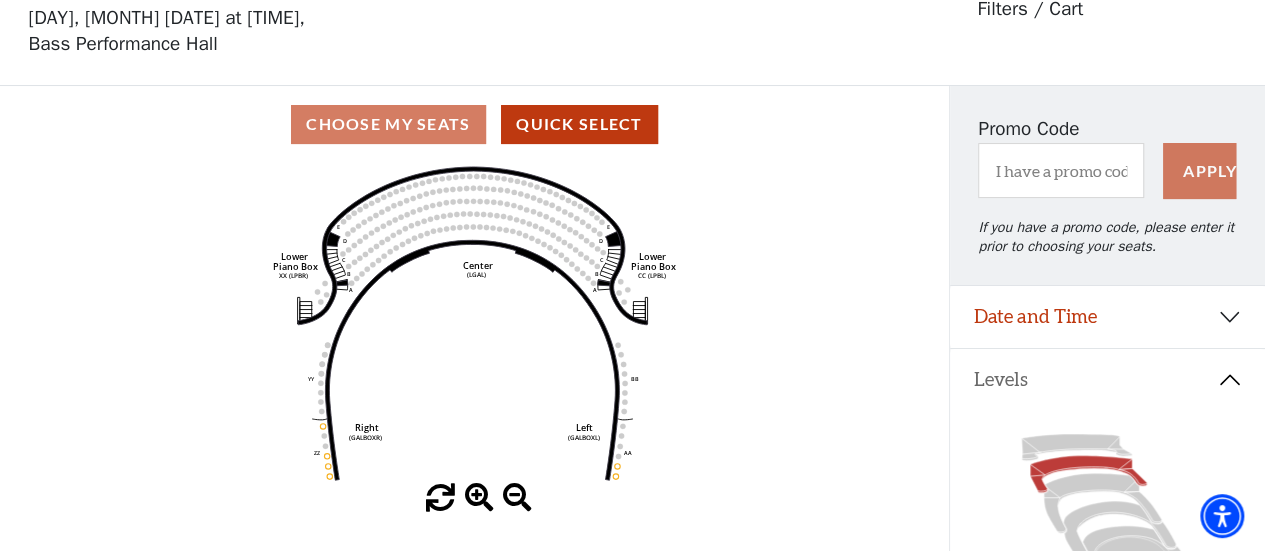 scroll, scrollTop: 92, scrollLeft: 0, axis: vertical 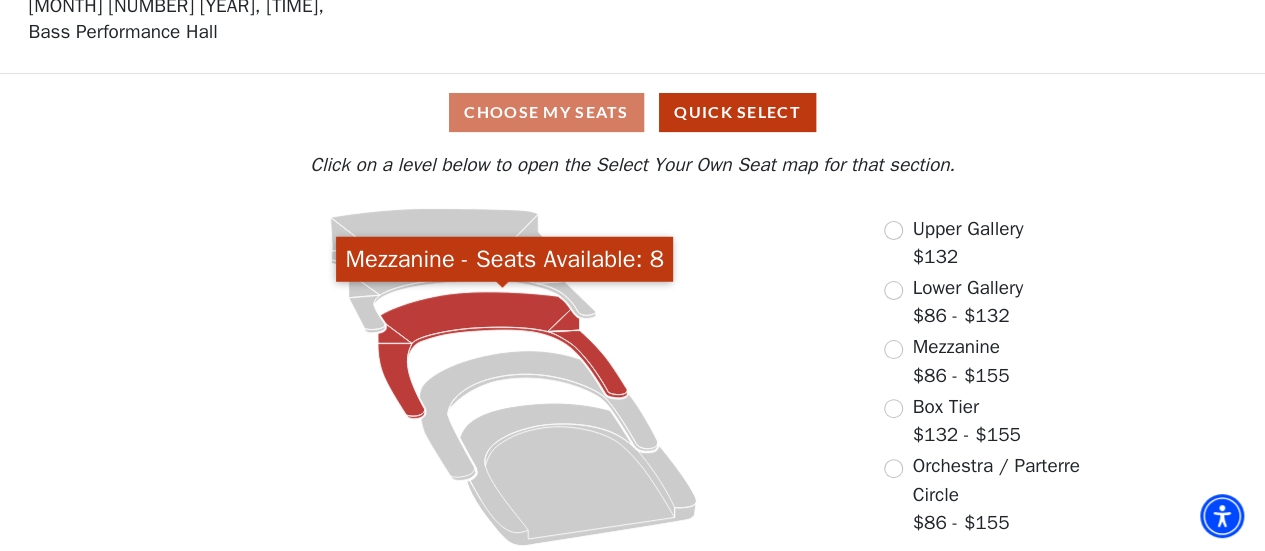 click 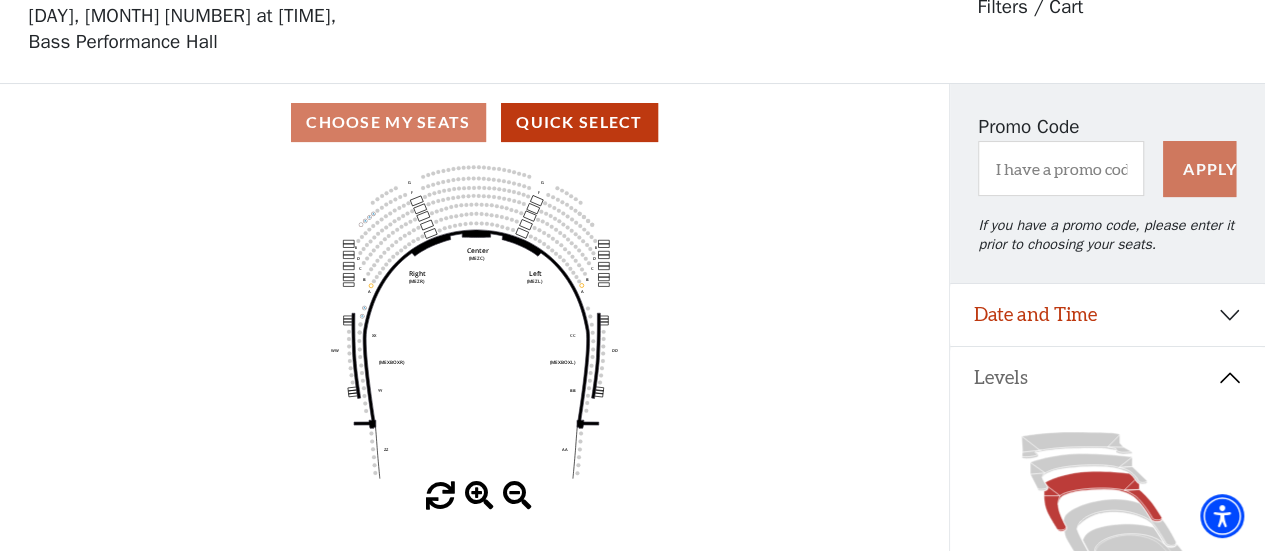 scroll, scrollTop: 92, scrollLeft: 0, axis: vertical 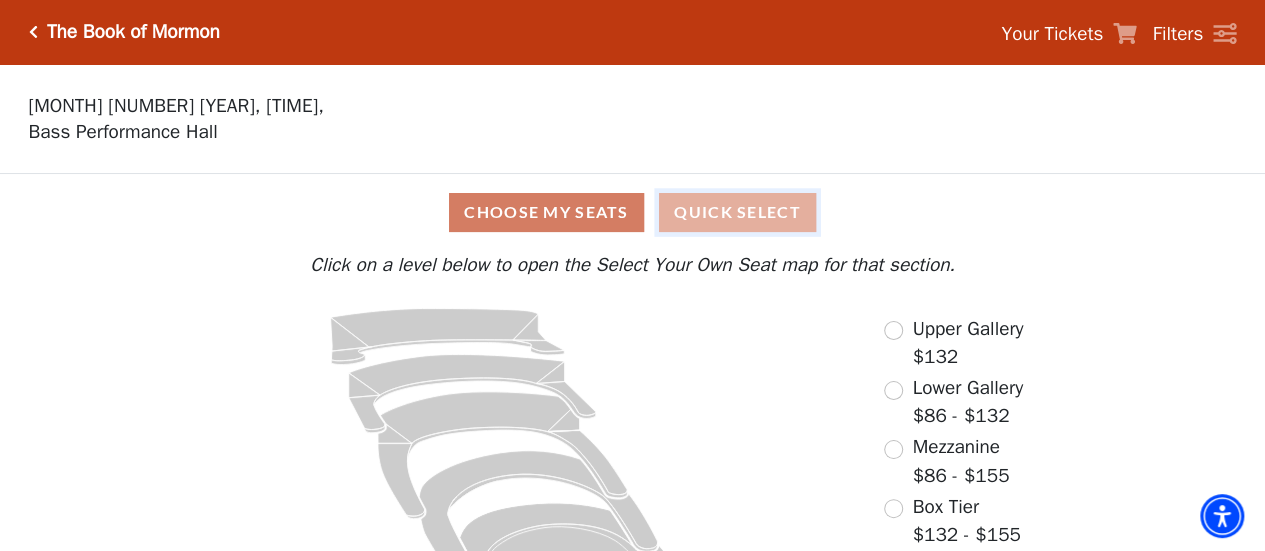 click on "Quick Select" at bounding box center (737, 212) 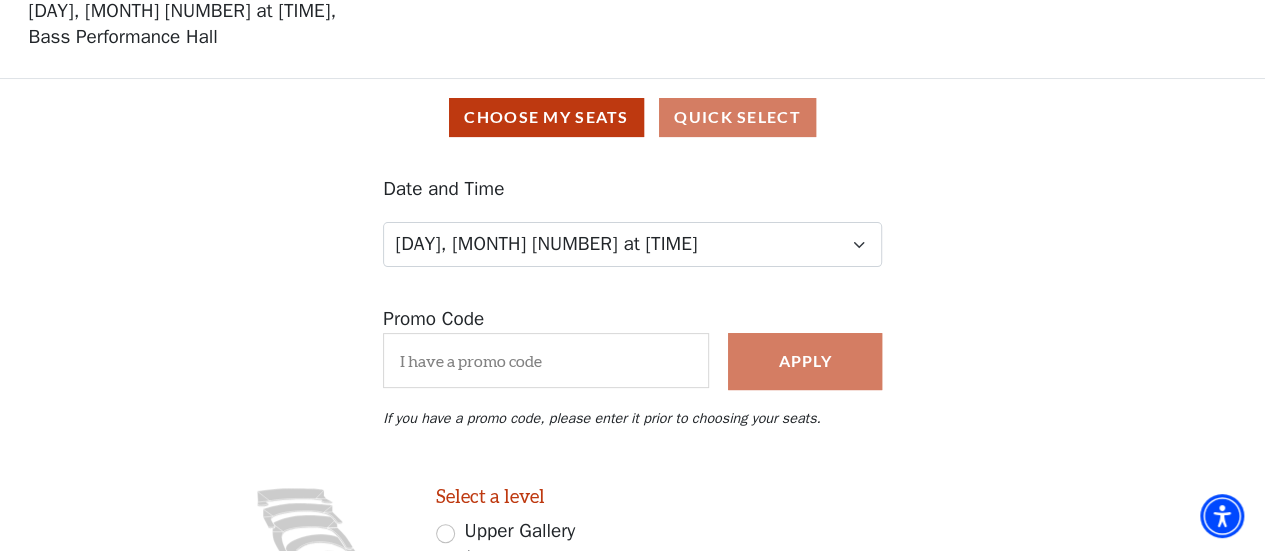 scroll, scrollTop: 0, scrollLeft: 0, axis: both 